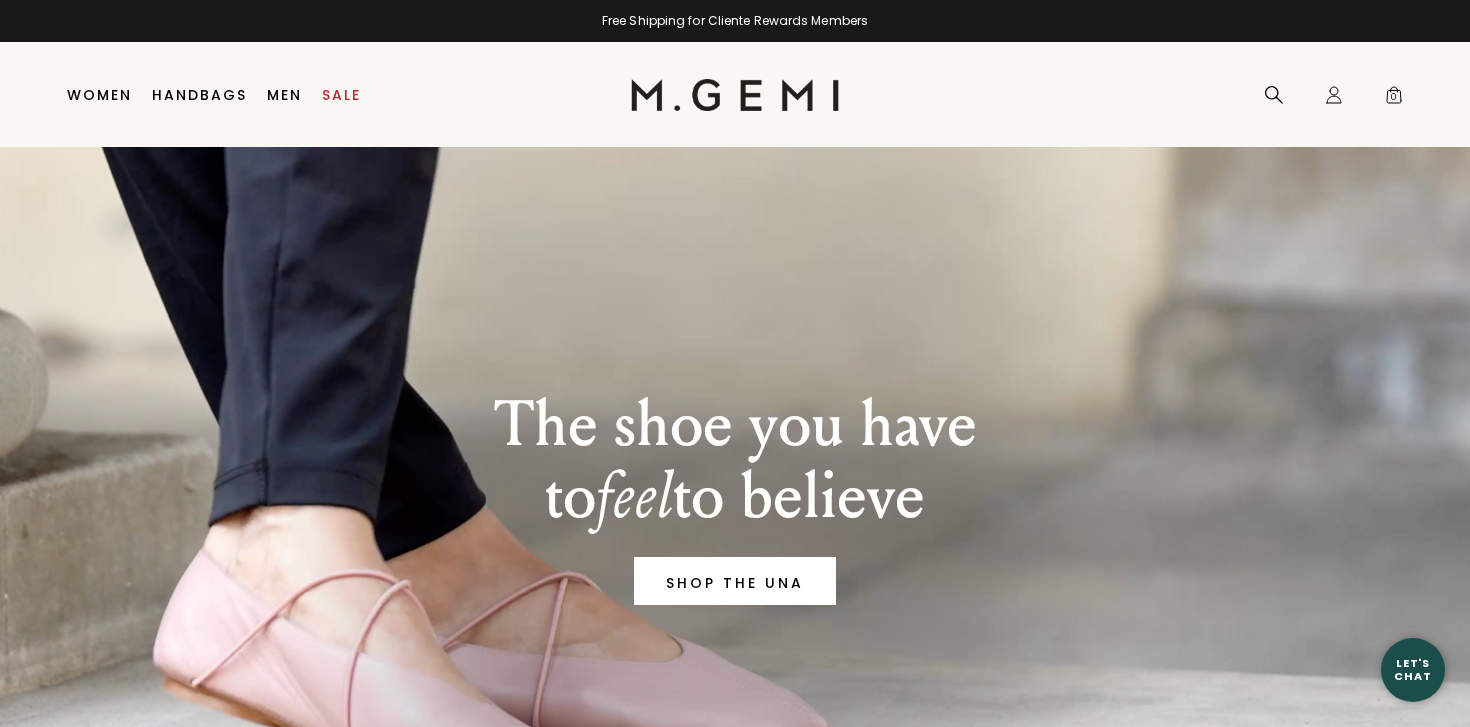 scroll, scrollTop: 0, scrollLeft: 0, axis: both 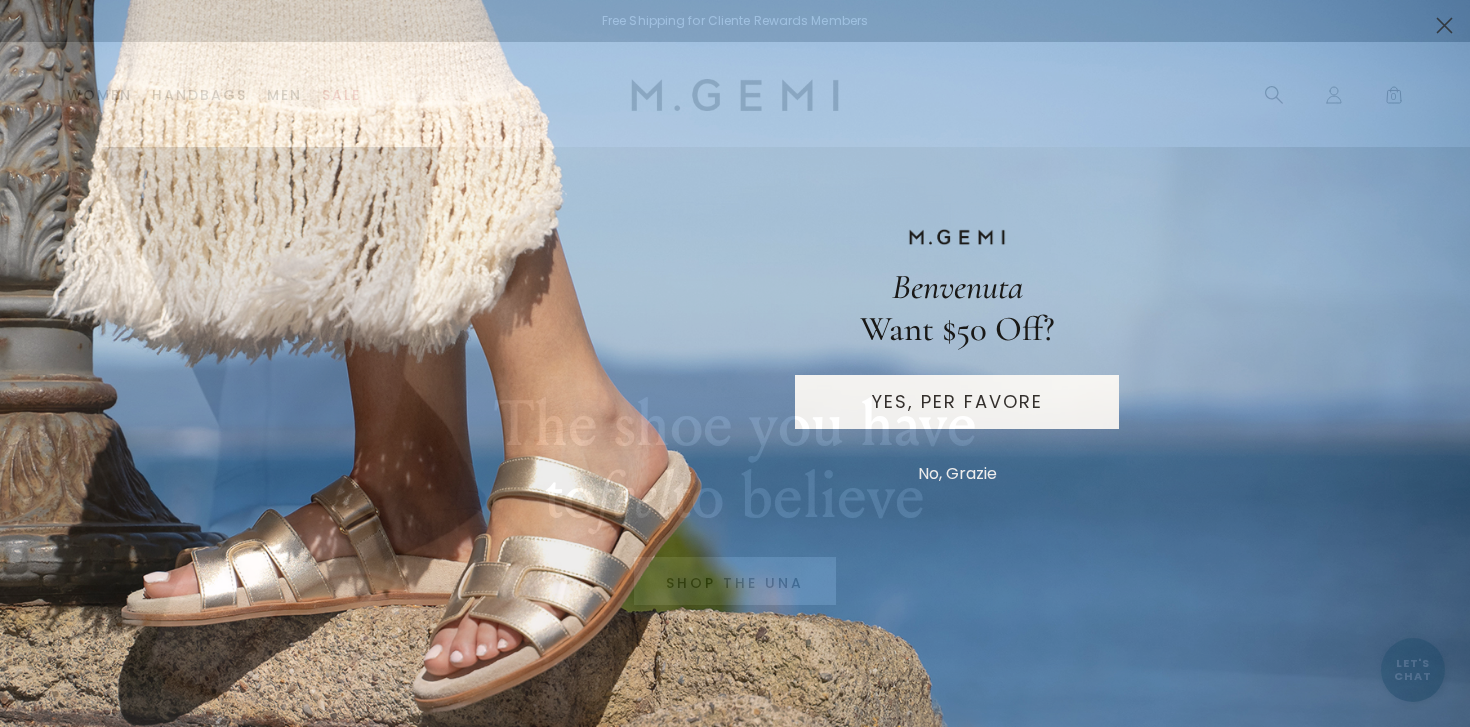 click 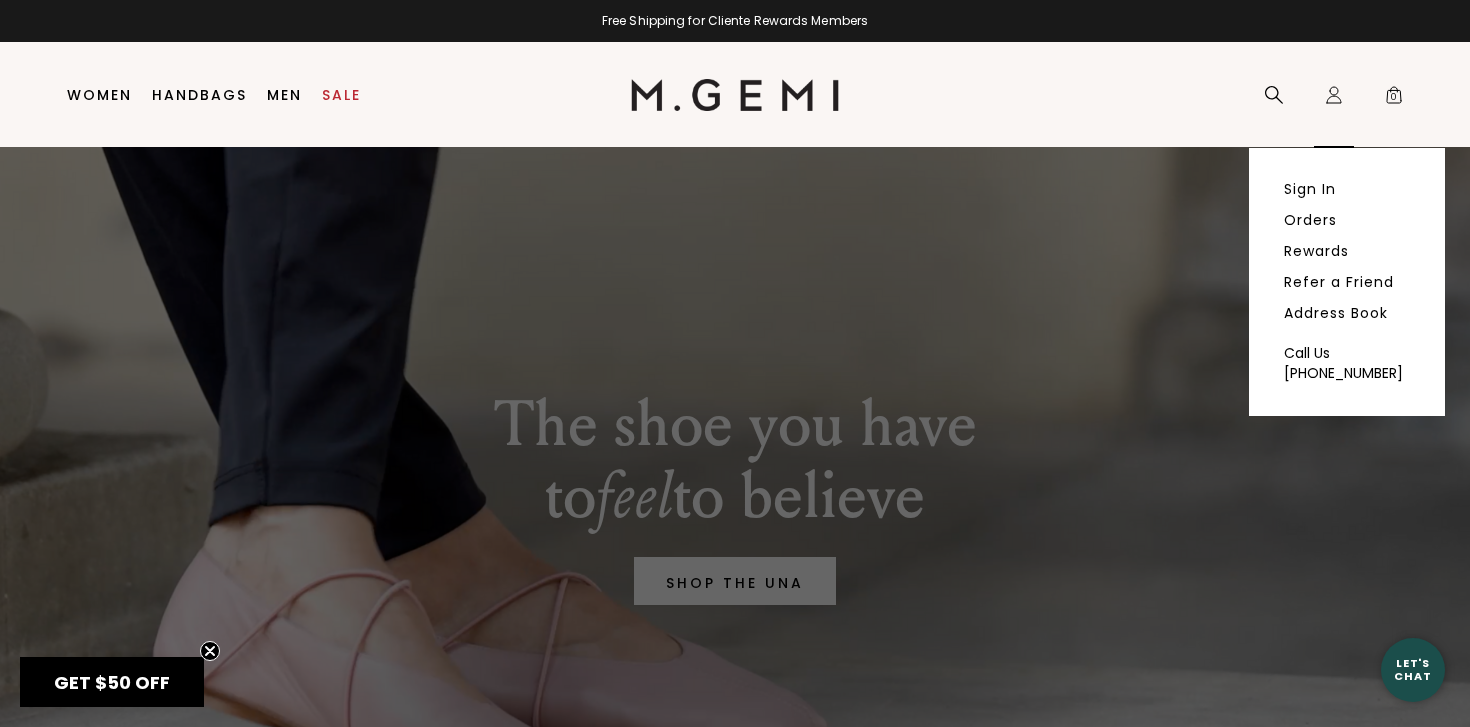 click on "Icons/20x20/profile@2x" 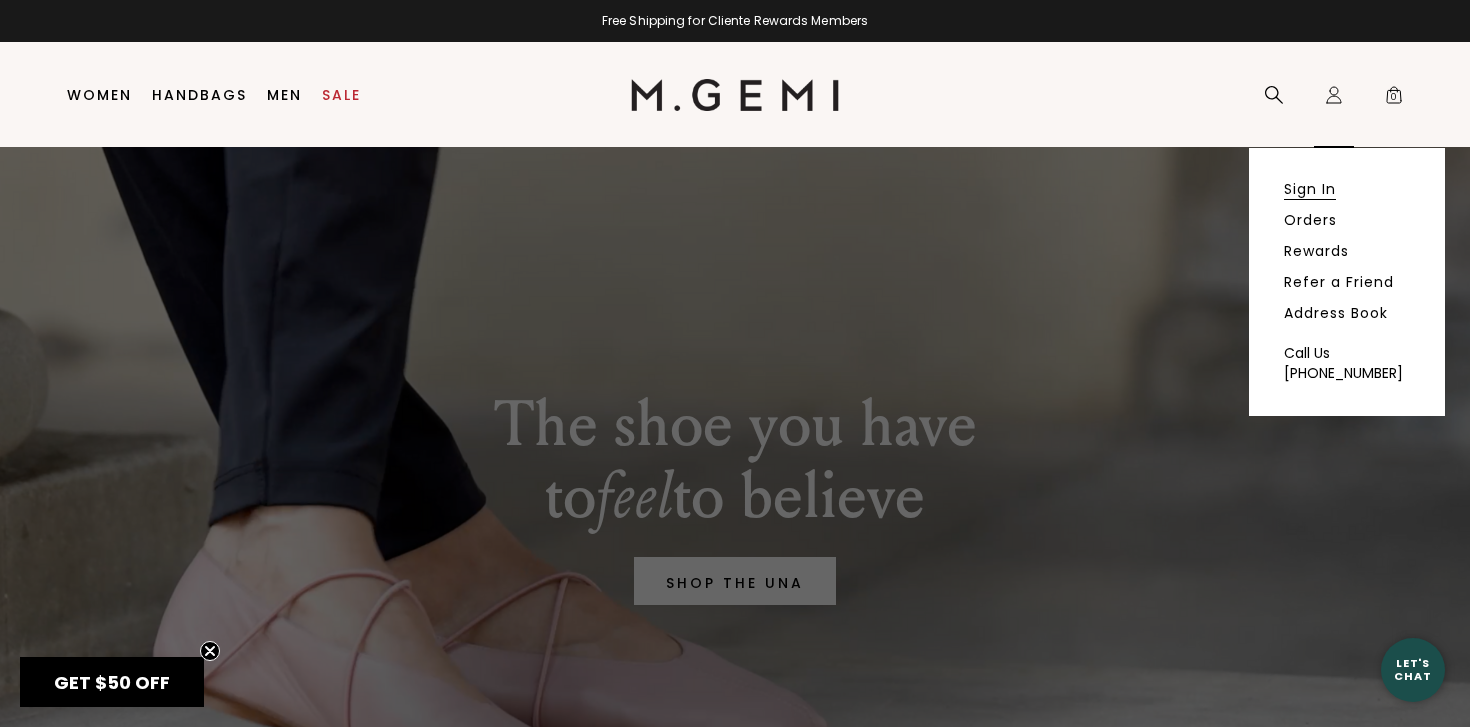click on "Sign In" at bounding box center (1310, 189) 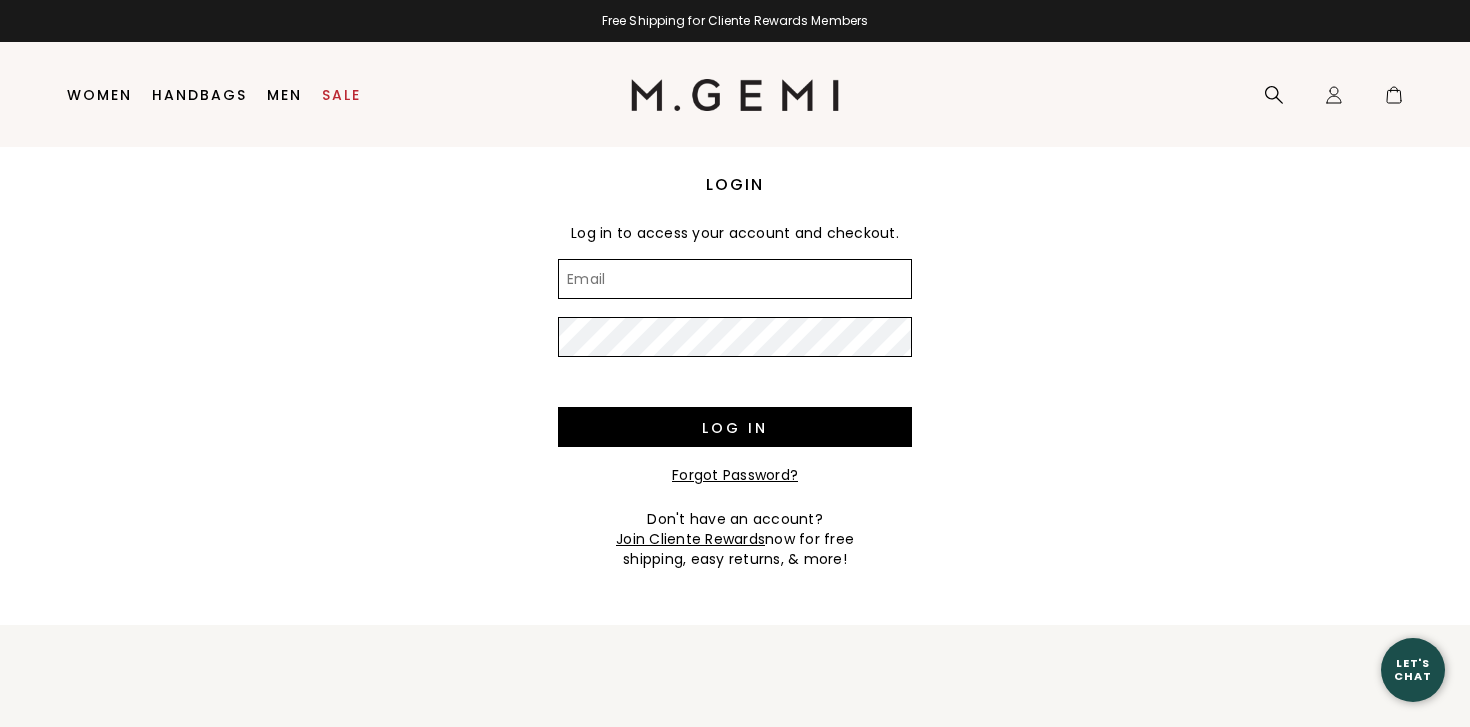 scroll, scrollTop: 0, scrollLeft: 0, axis: both 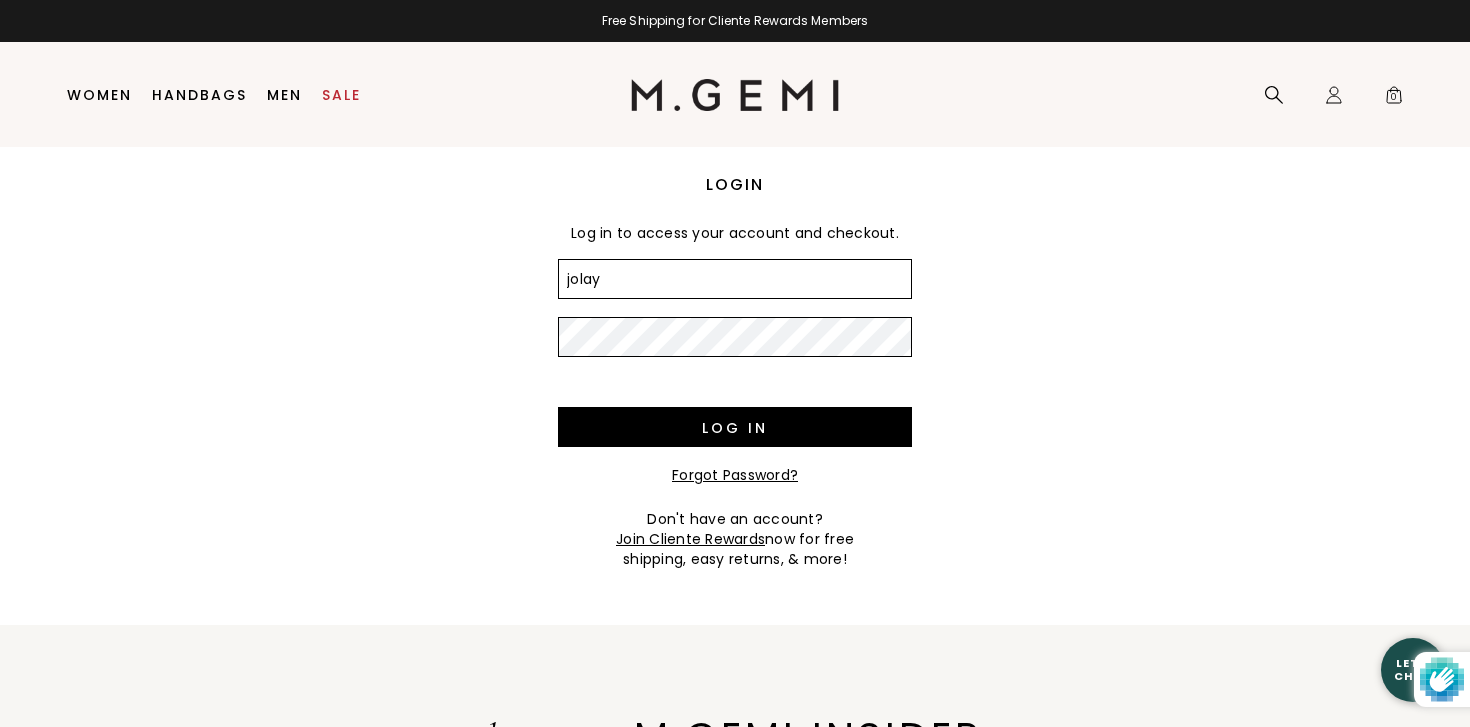 type on "[EMAIL_ADDRESS][DOMAIN_NAME]" 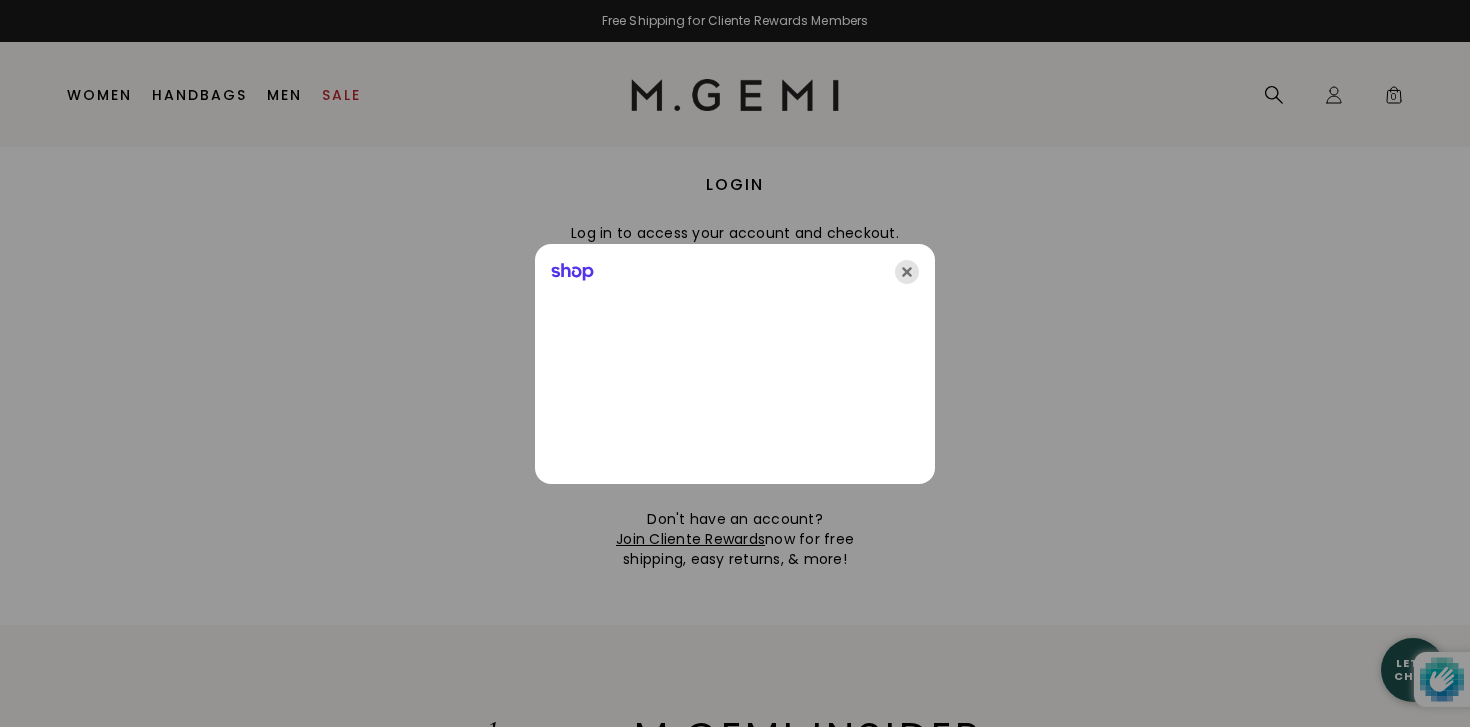 click 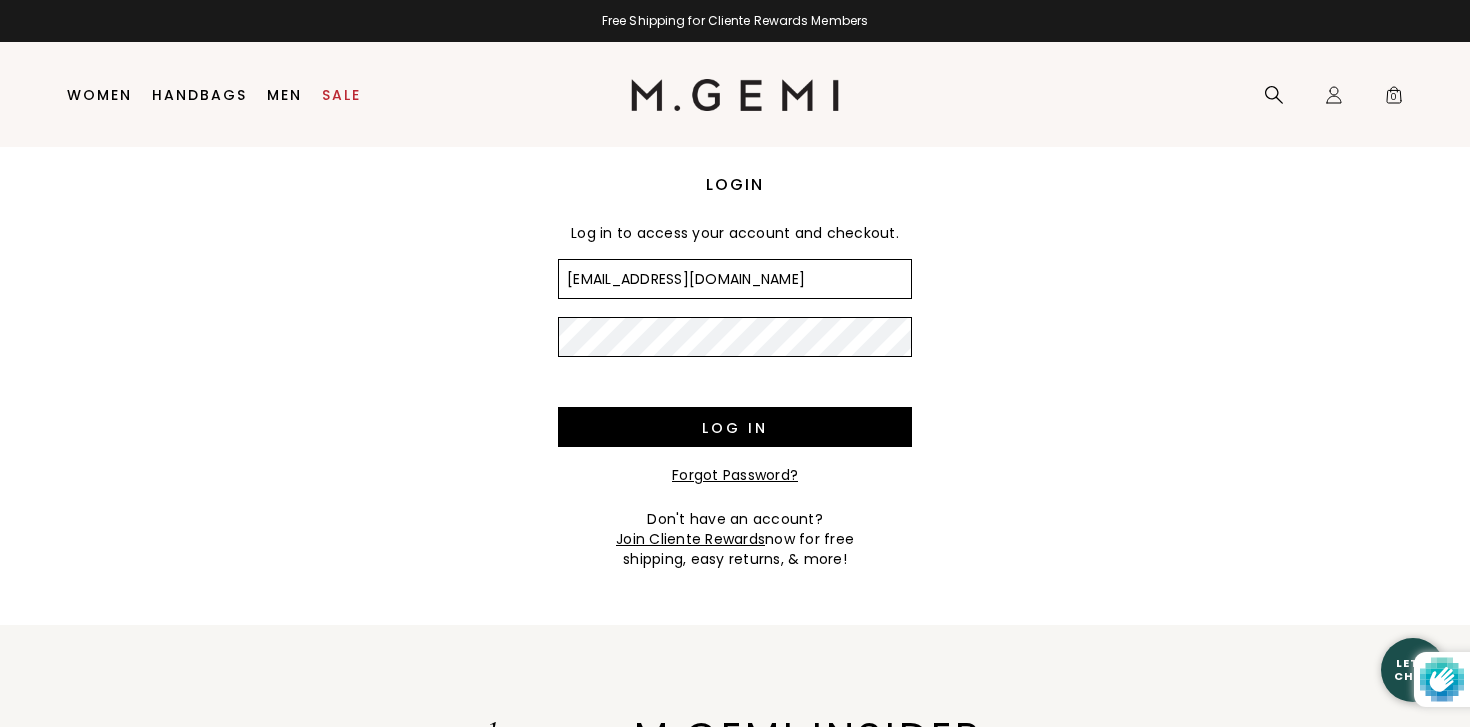 click on "Log in" at bounding box center (735, 427) 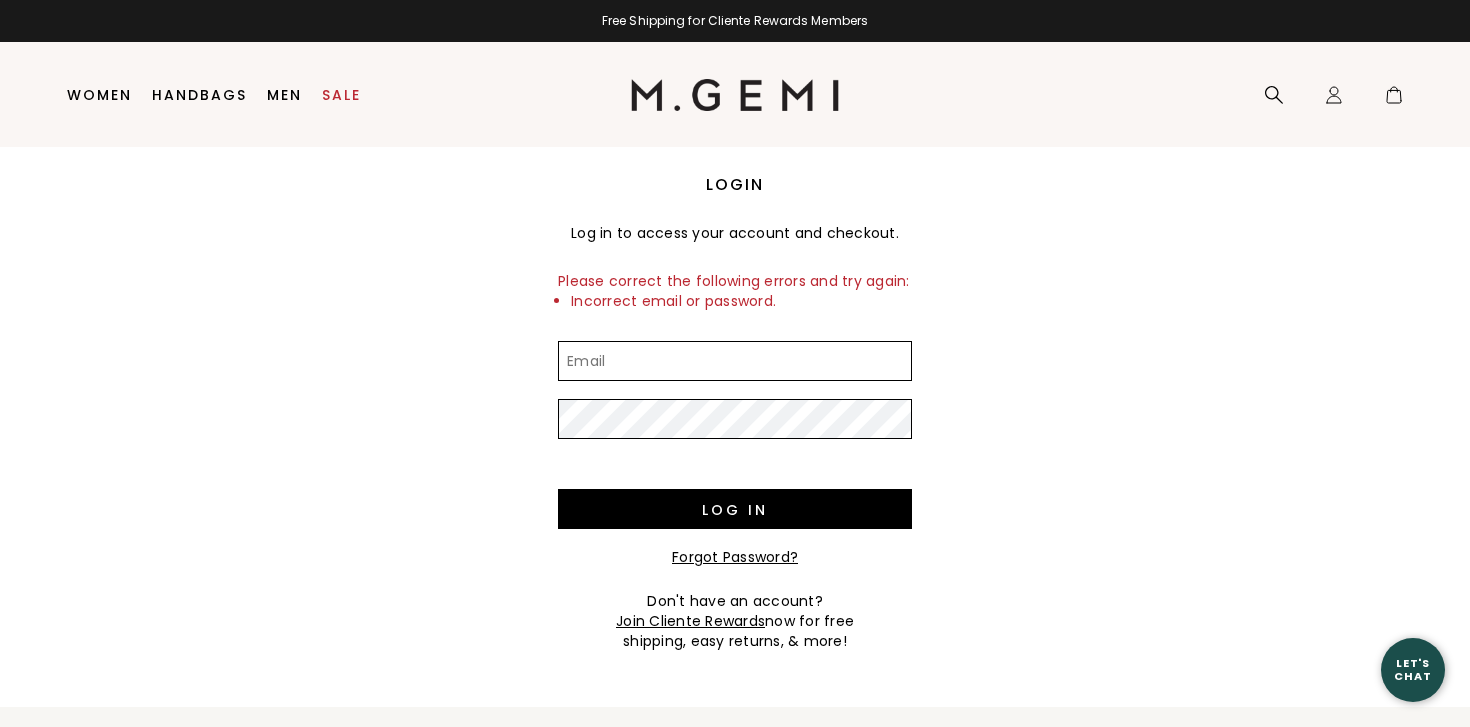 scroll, scrollTop: 0, scrollLeft: 0, axis: both 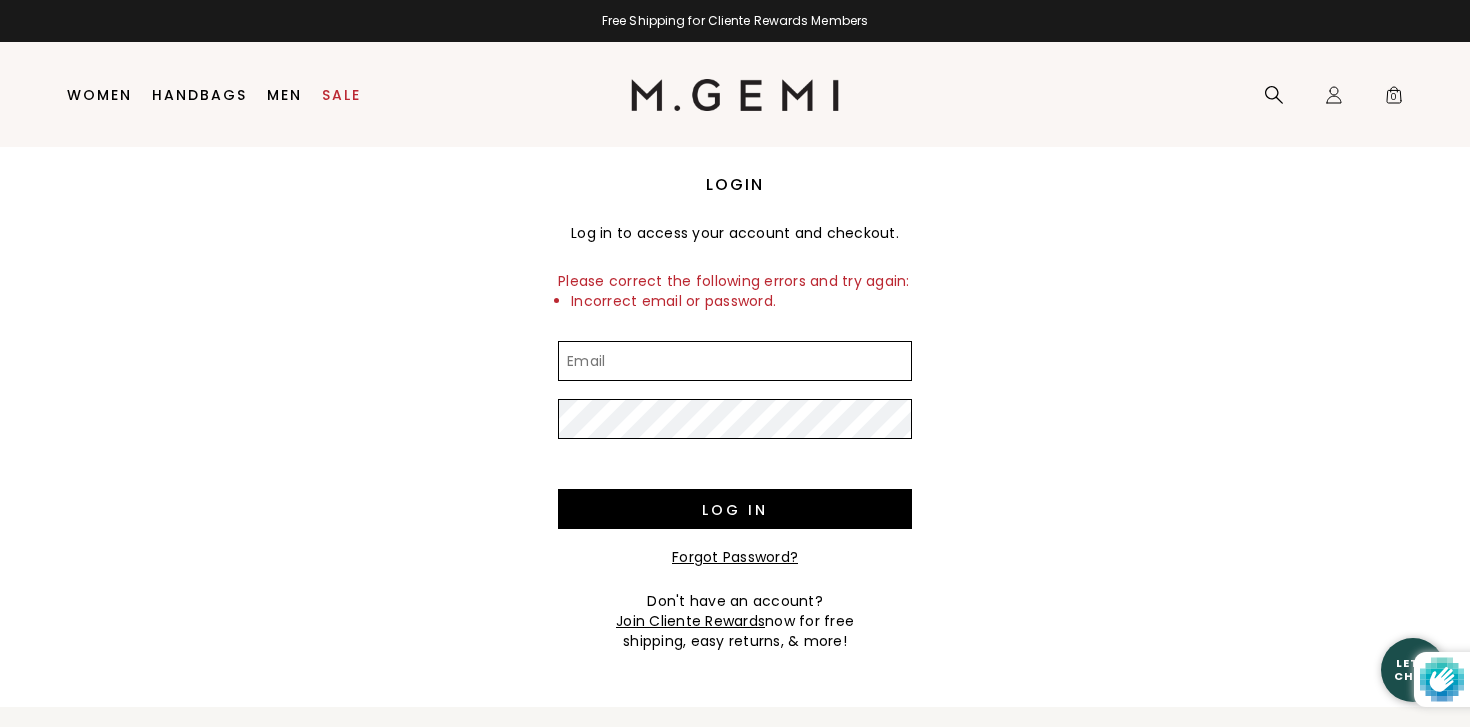 click on "Email" at bounding box center [735, 361] 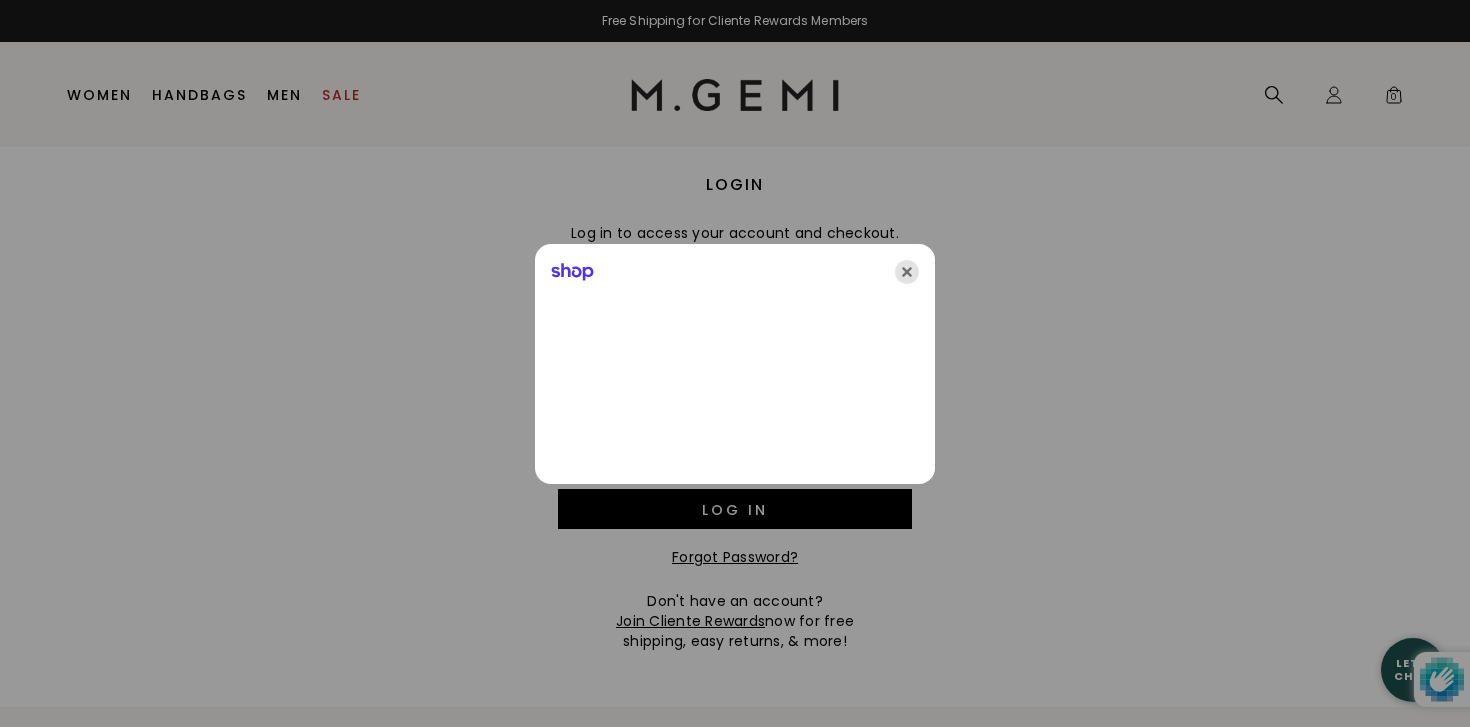 click 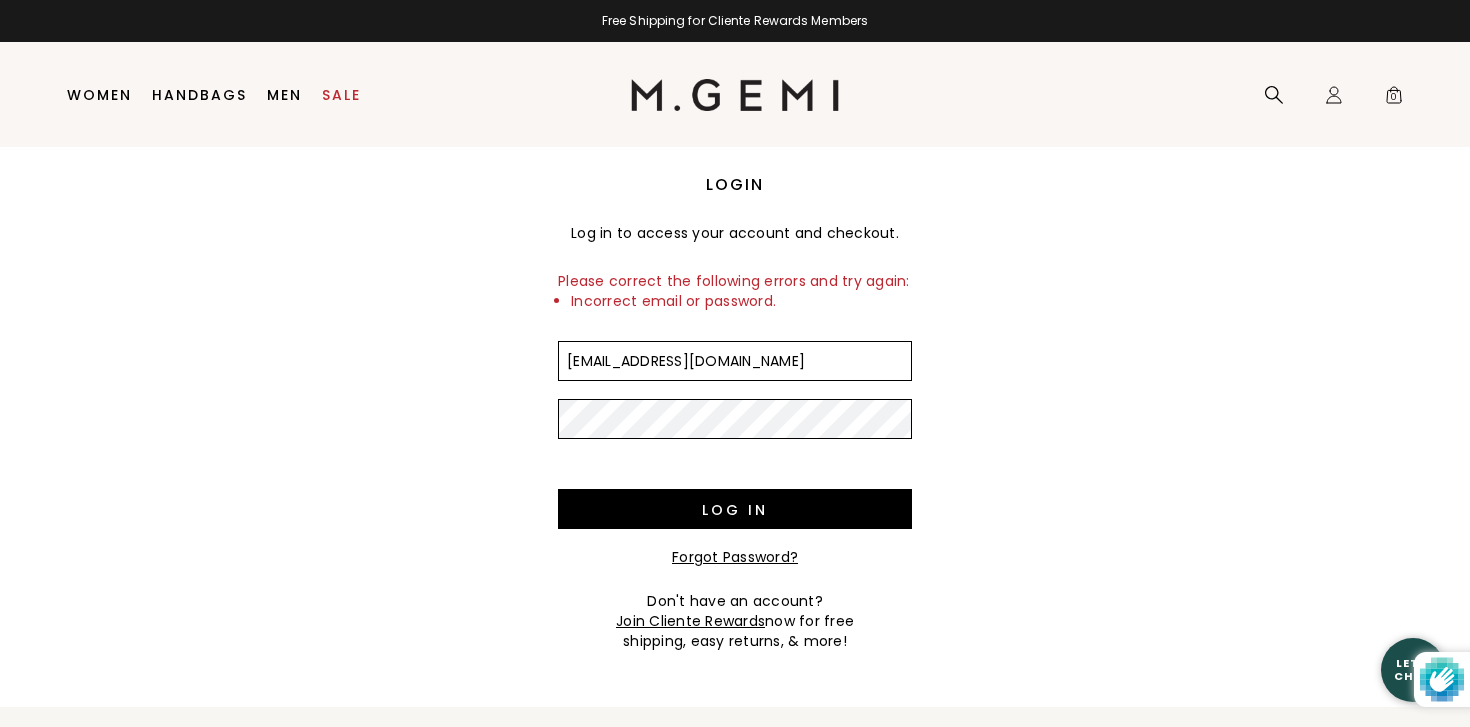 click on "Log in" at bounding box center (735, 509) 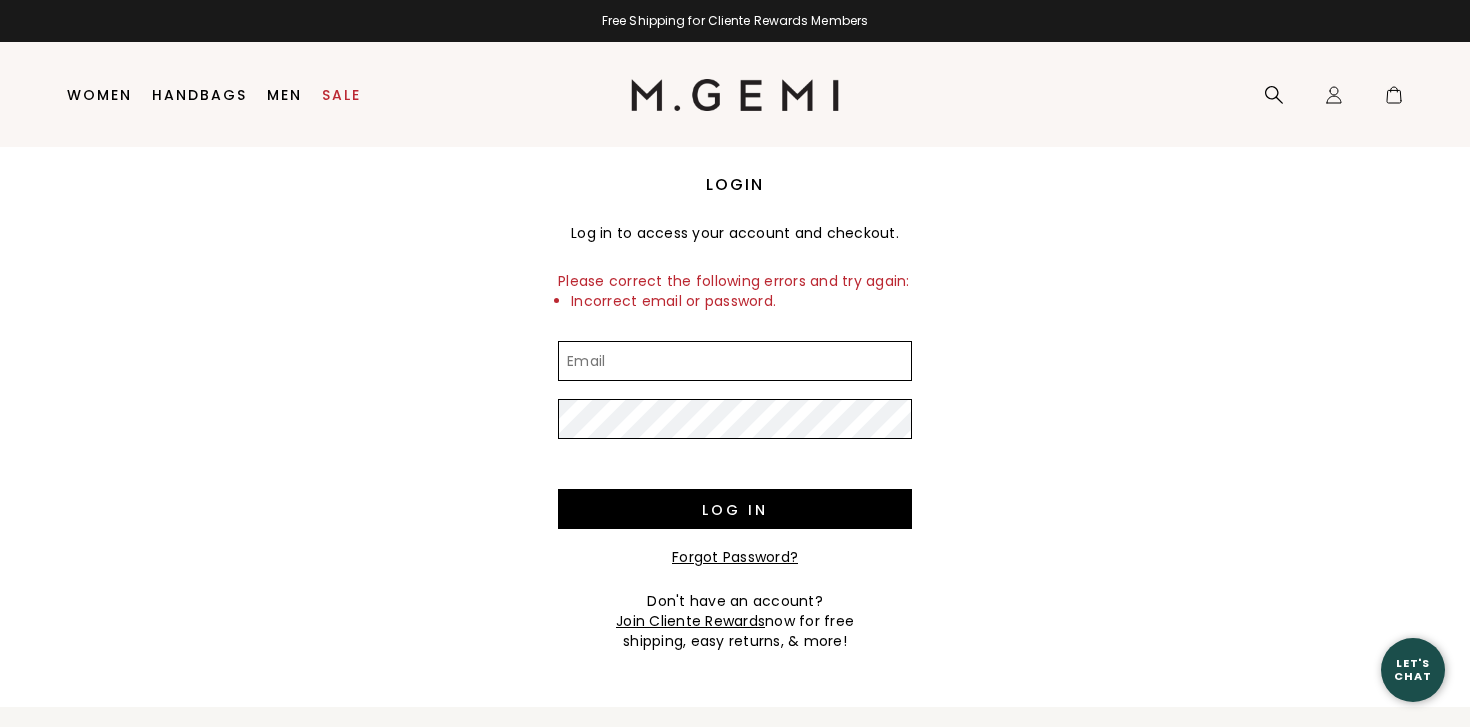 scroll, scrollTop: 0, scrollLeft: 0, axis: both 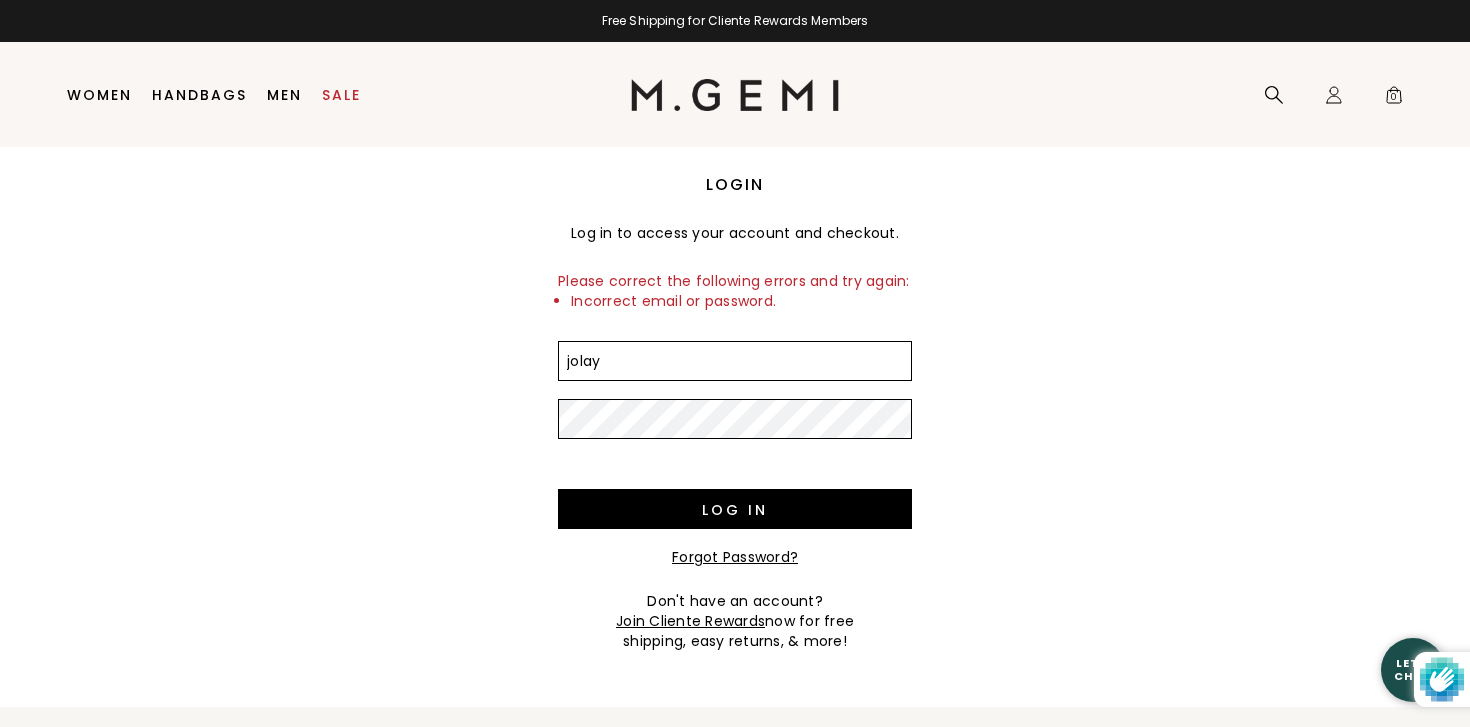 click on "jolay" at bounding box center [735, 361] 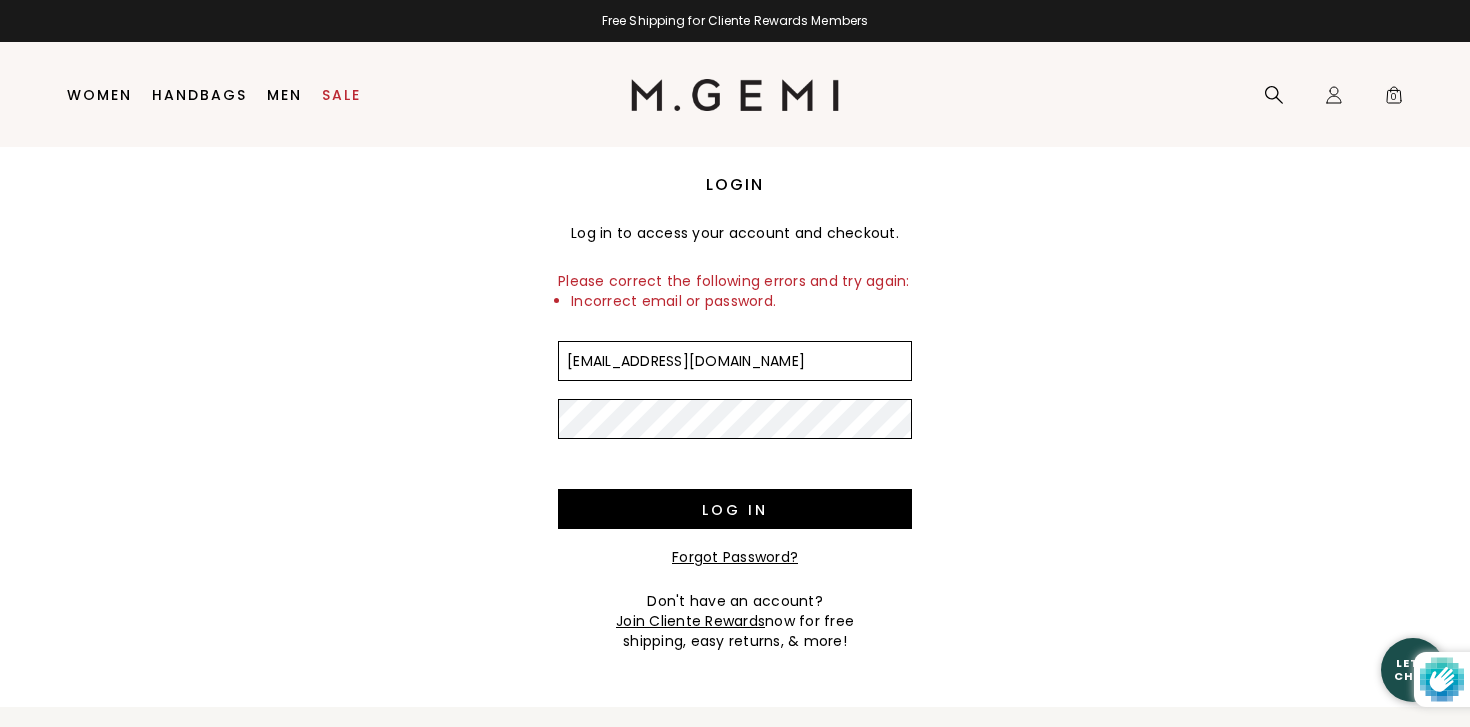 type on "[EMAIL_ADDRESS][DOMAIN_NAME]" 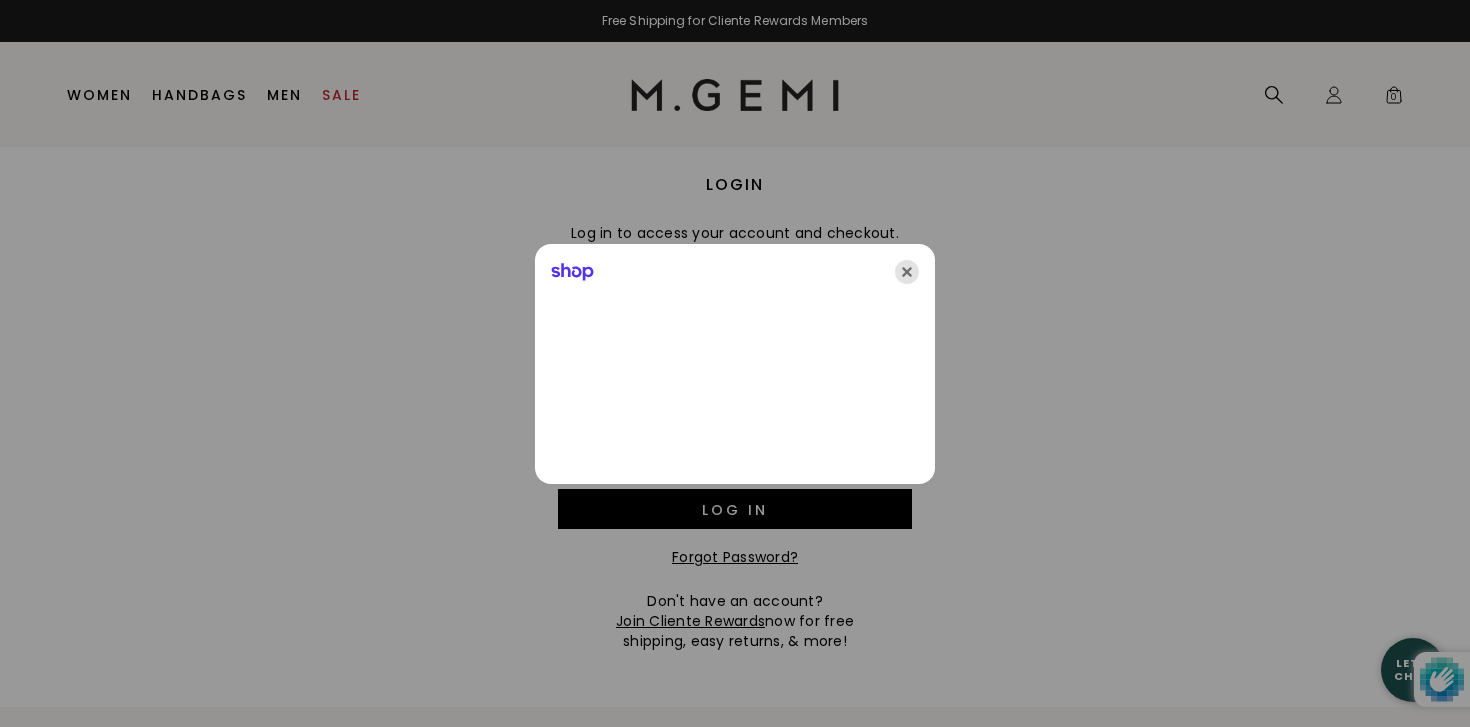click 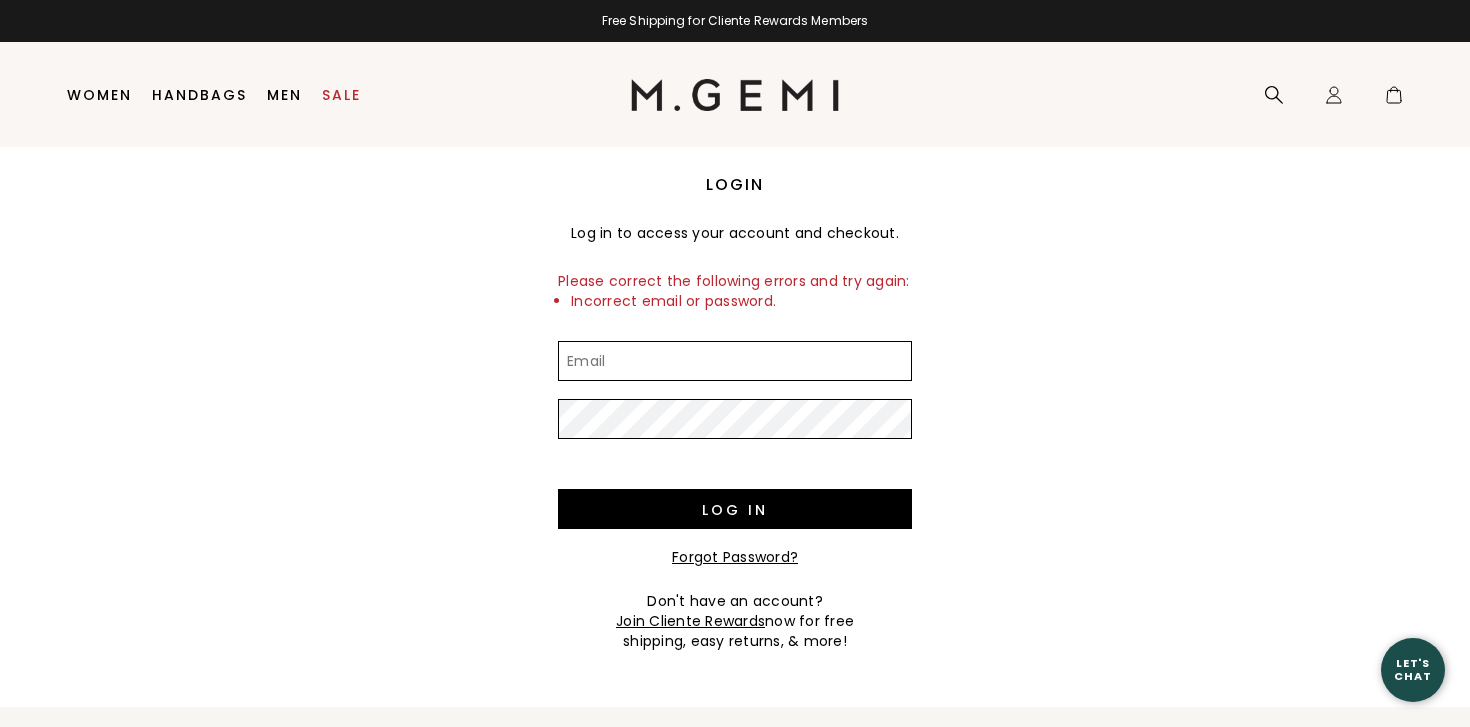 scroll, scrollTop: 0, scrollLeft: 0, axis: both 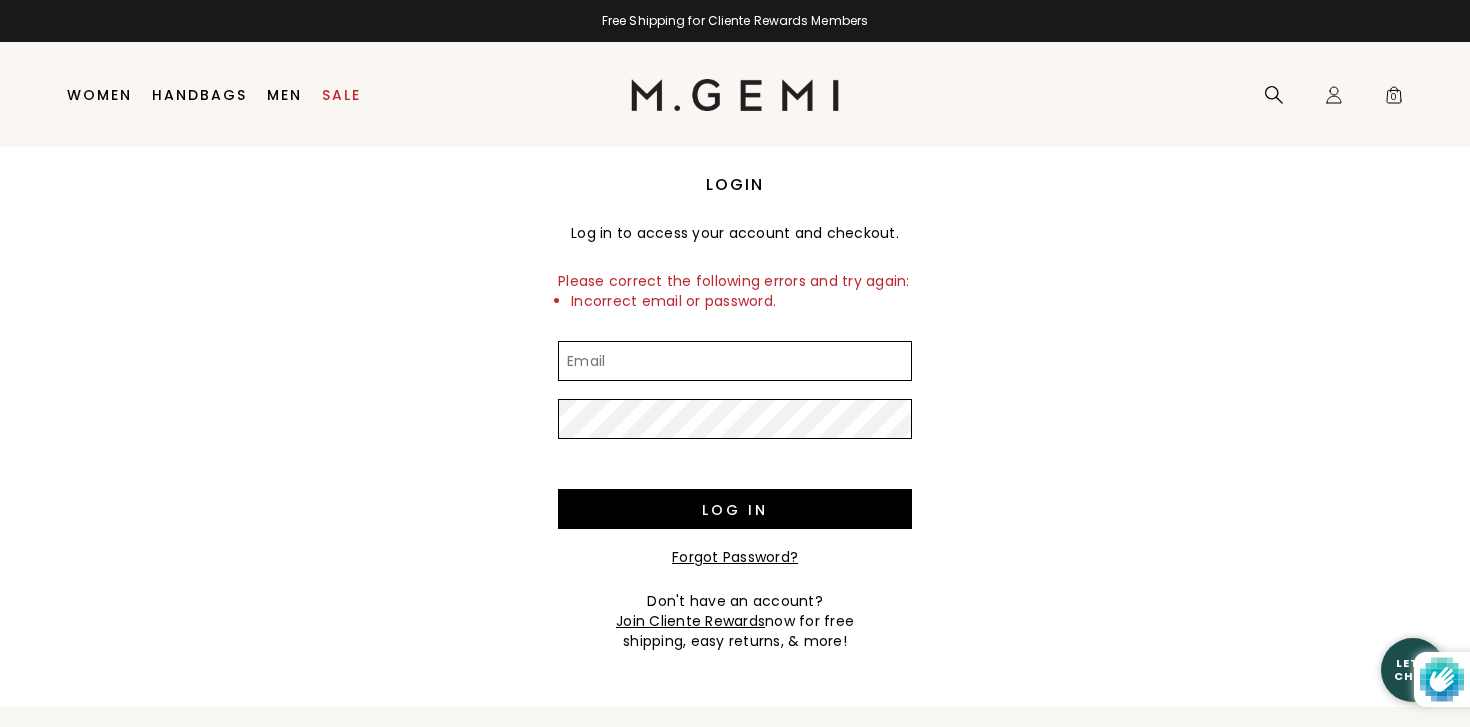type on "o" 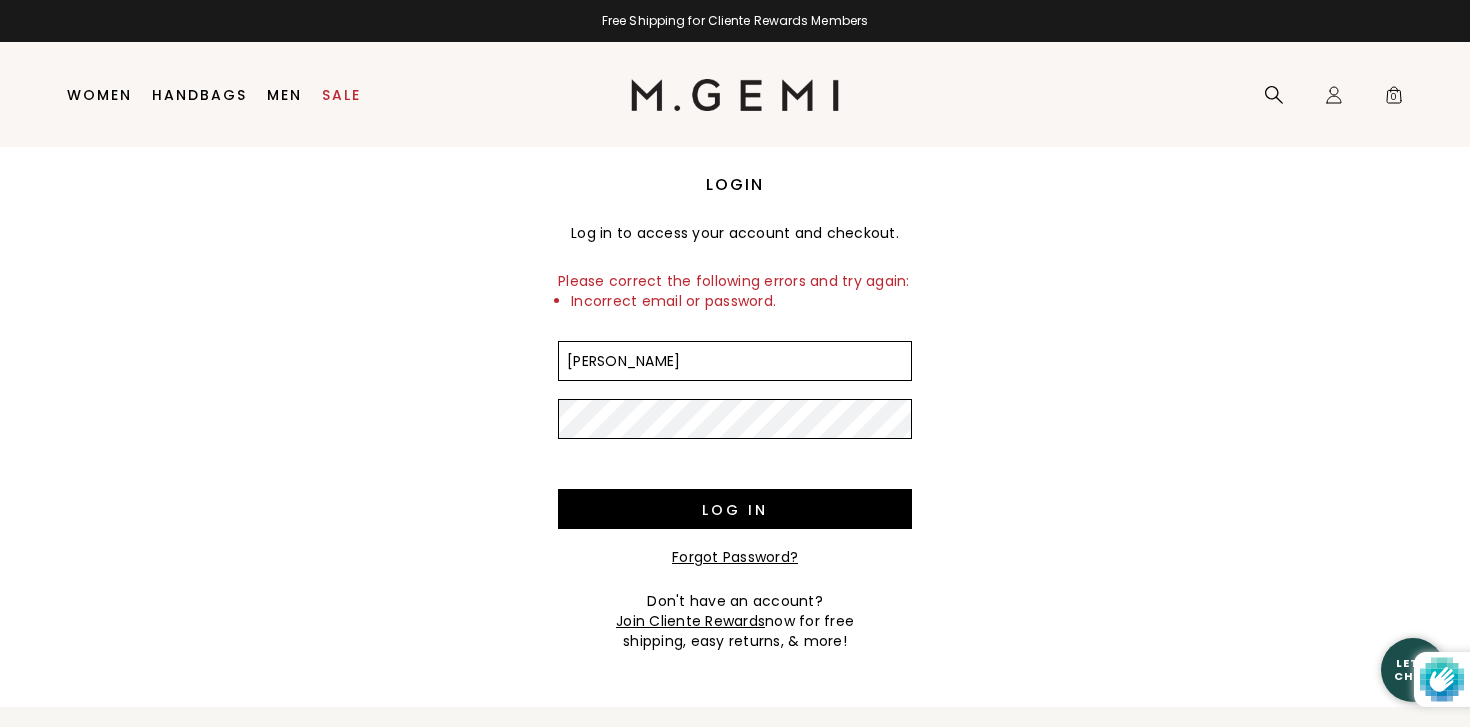 type on "[EMAIL_ADDRESS][DOMAIN_NAME]" 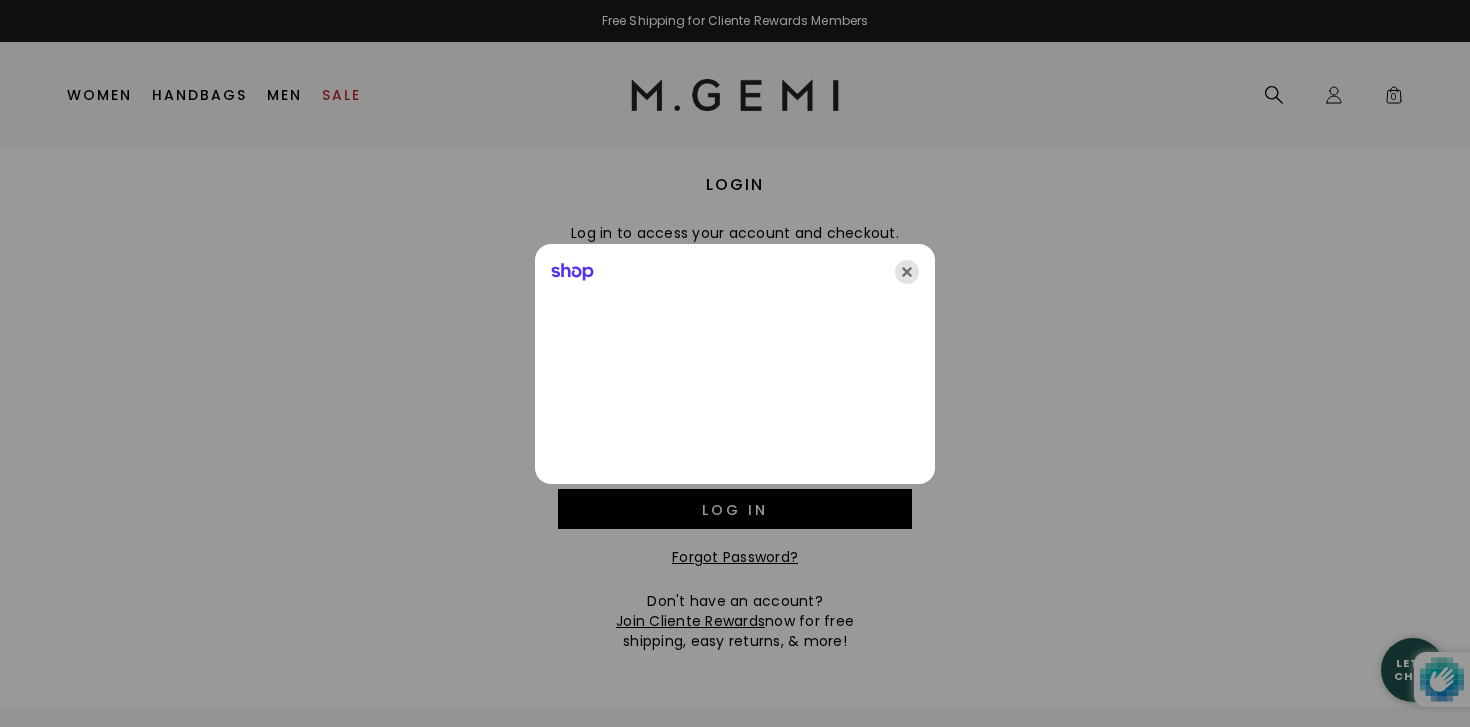 click 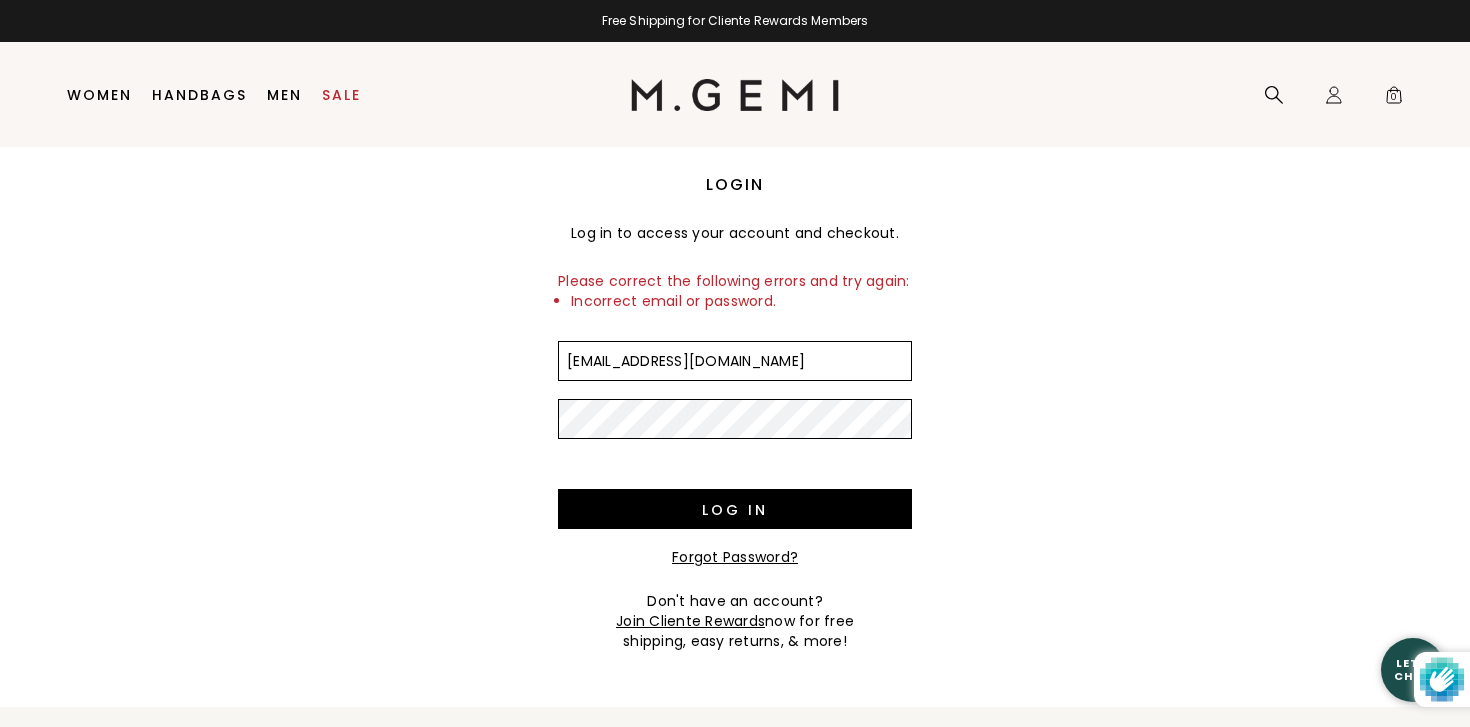 click on "Log in" at bounding box center (735, 509) 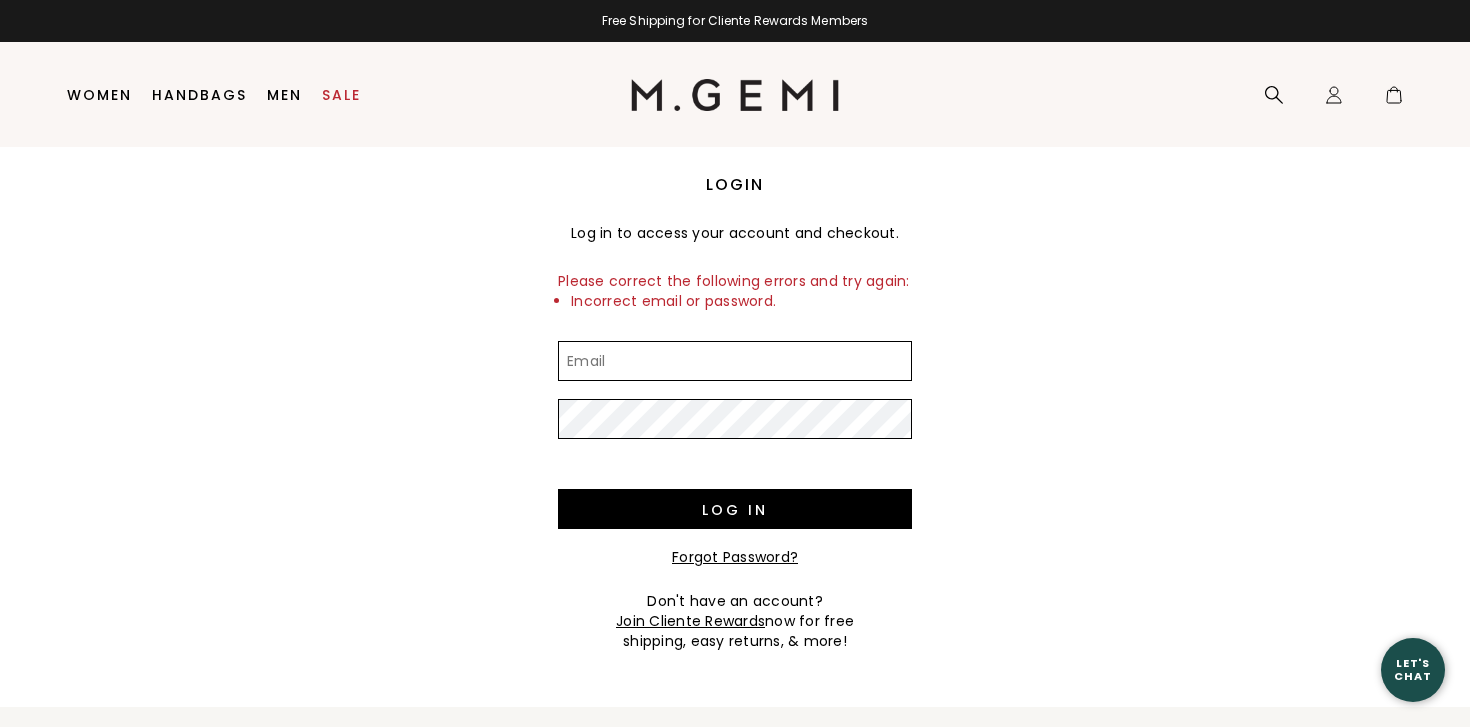scroll, scrollTop: 0, scrollLeft: 0, axis: both 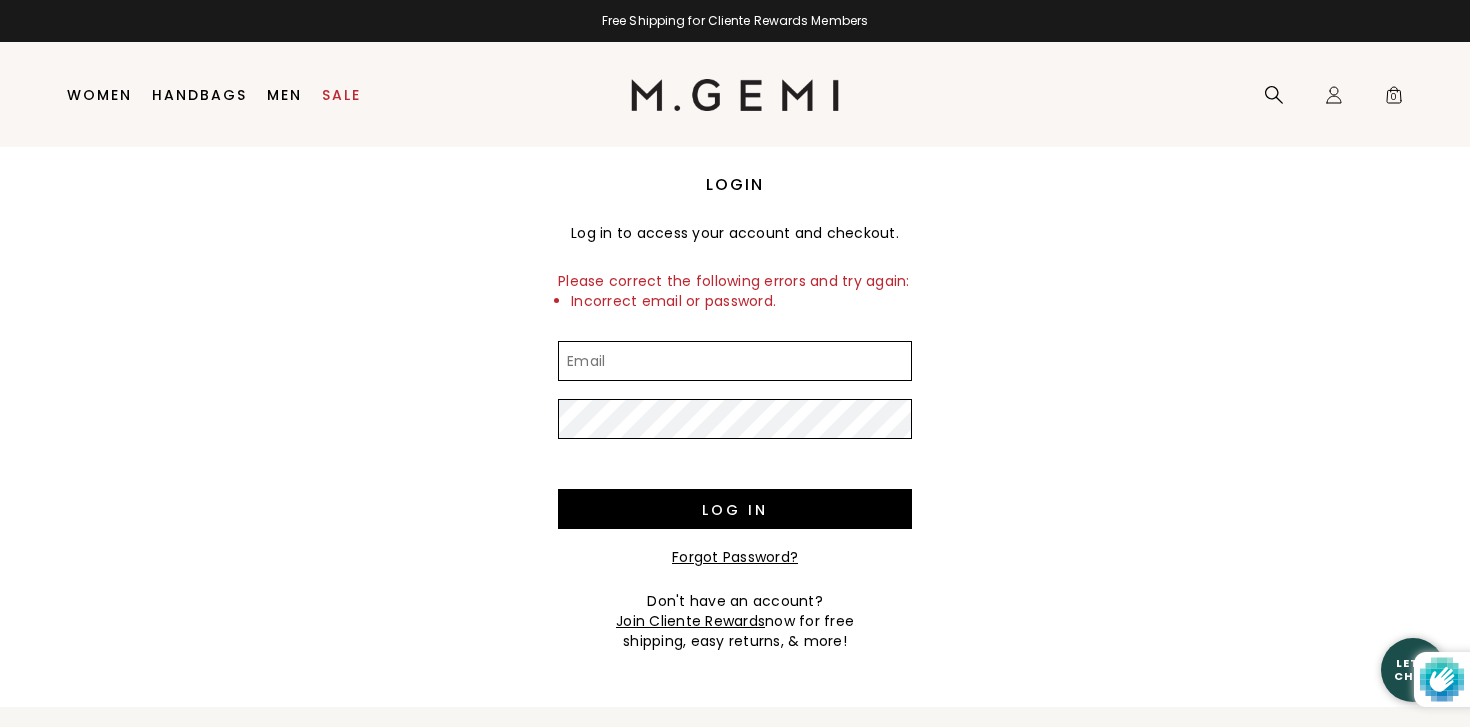 click on "Forgot Password?" at bounding box center [735, 557] 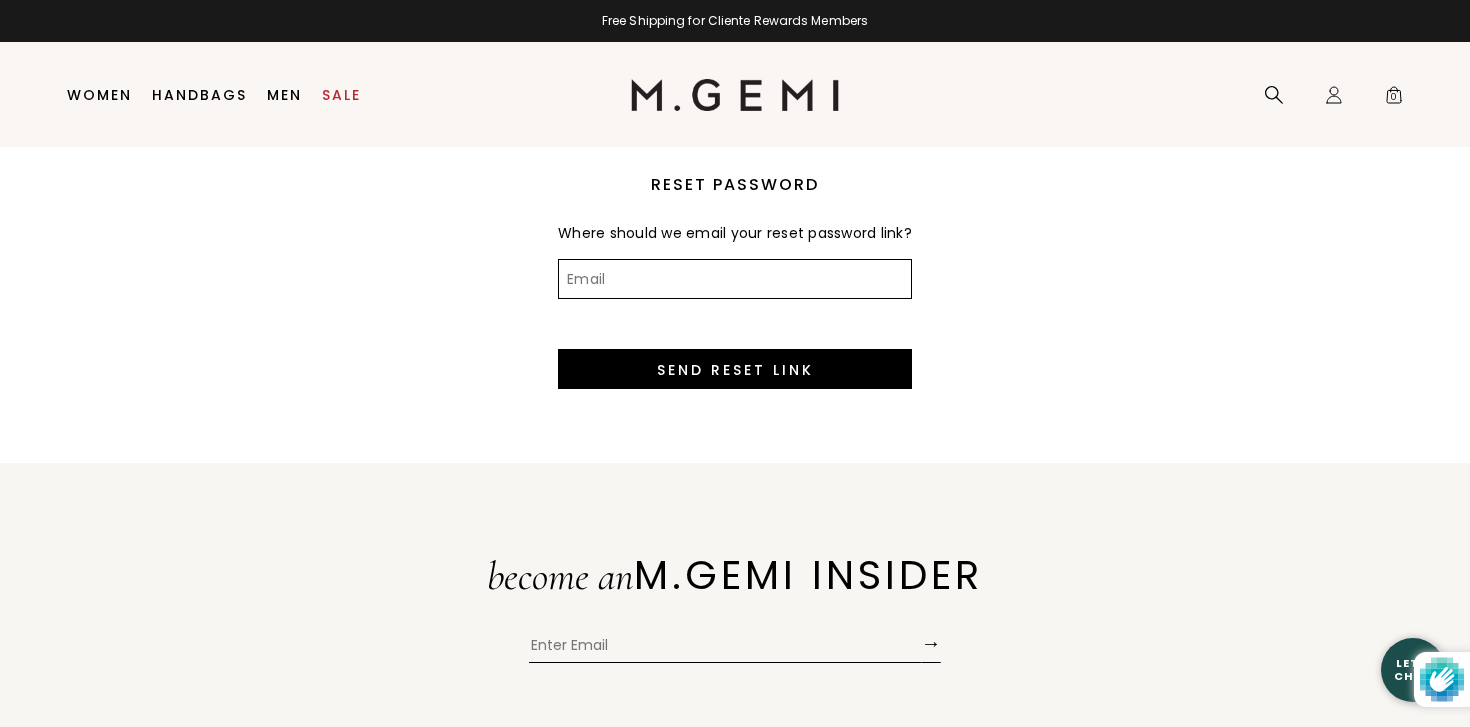 scroll, scrollTop: 0, scrollLeft: 0, axis: both 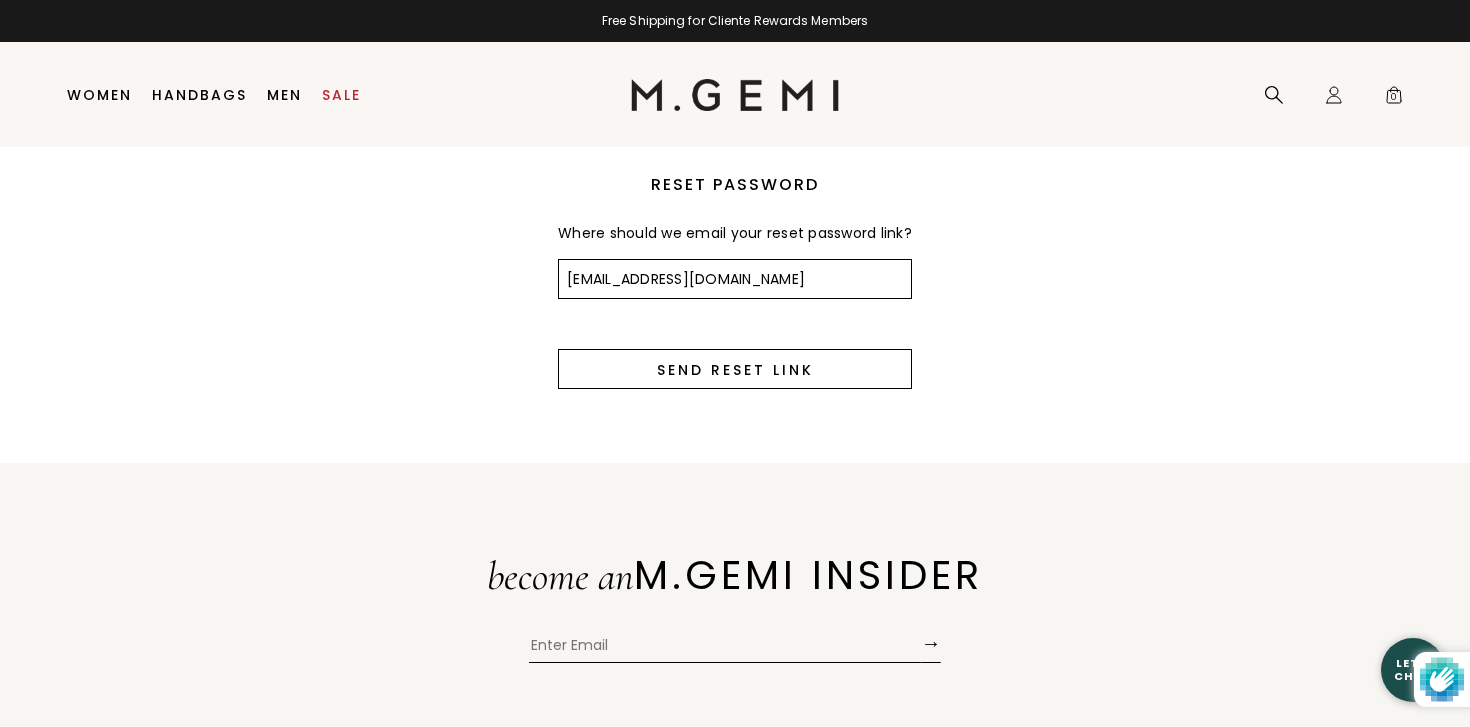 click on "Send Reset Link" at bounding box center (735, 369) 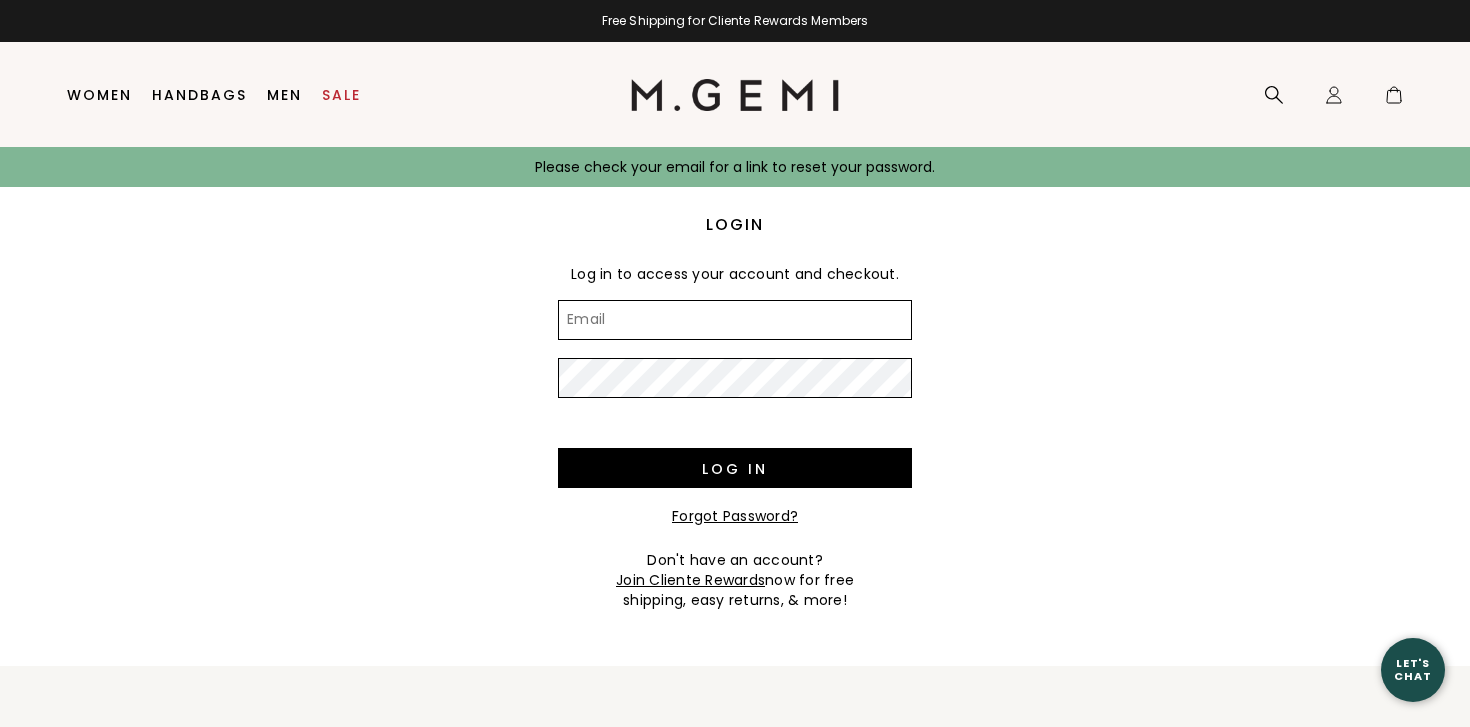scroll, scrollTop: 0, scrollLeft: 0, axis: both 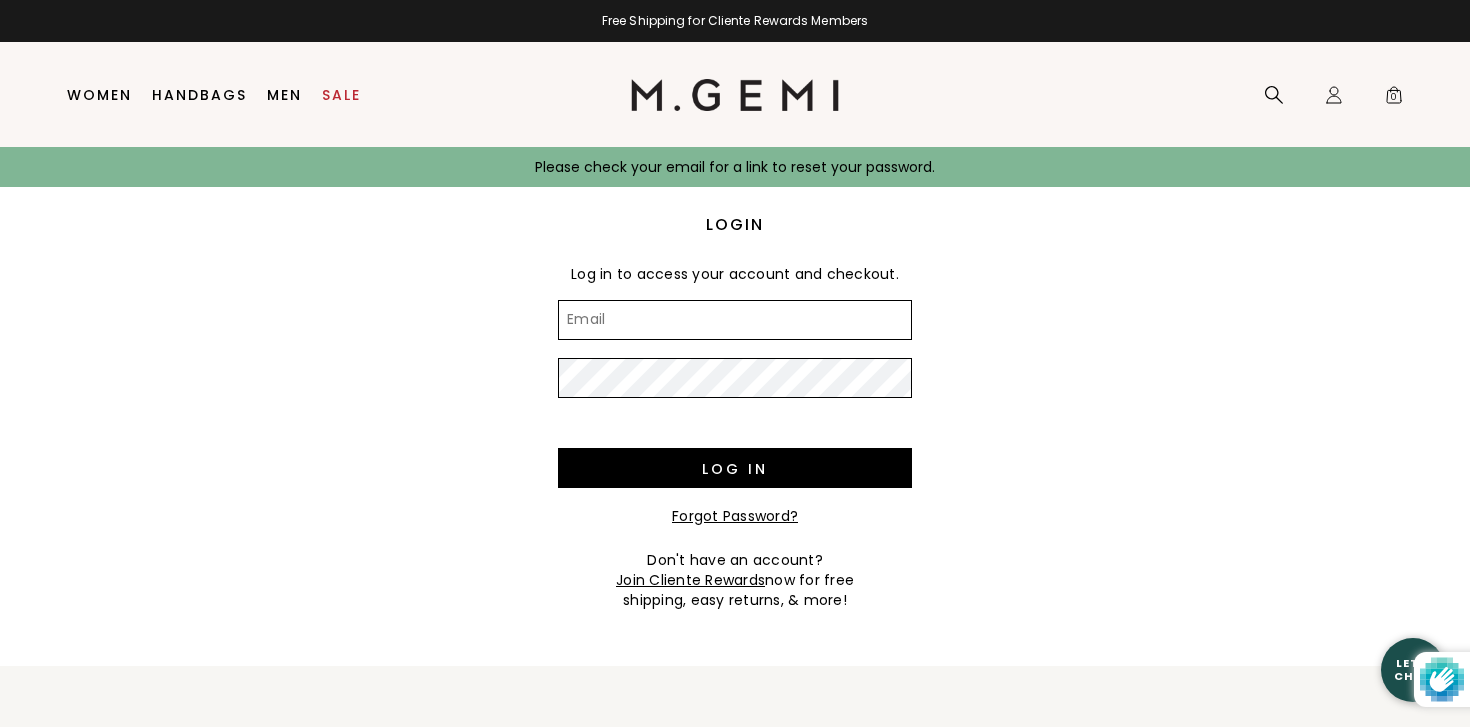 type on "m" 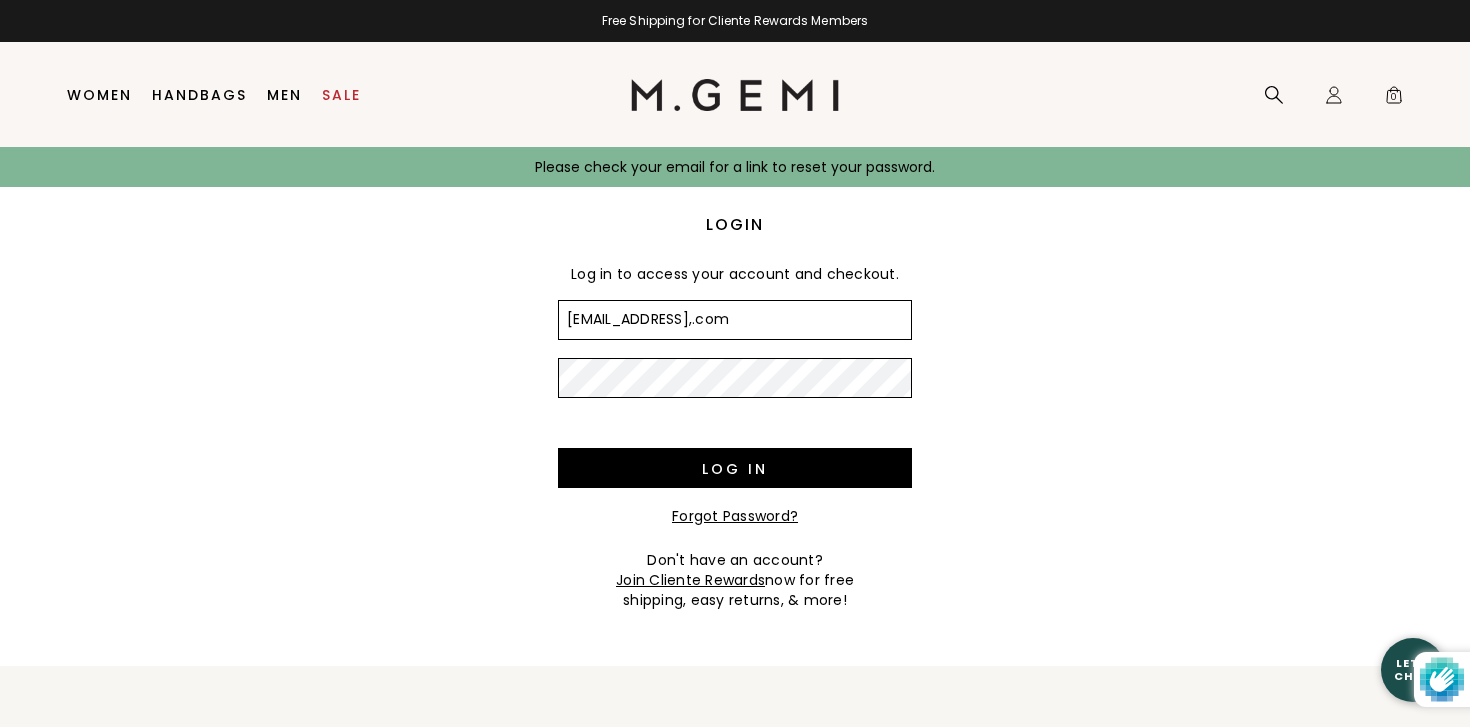 click on "jbperry65@yahoo,.com" at bounding box center [735, 320] 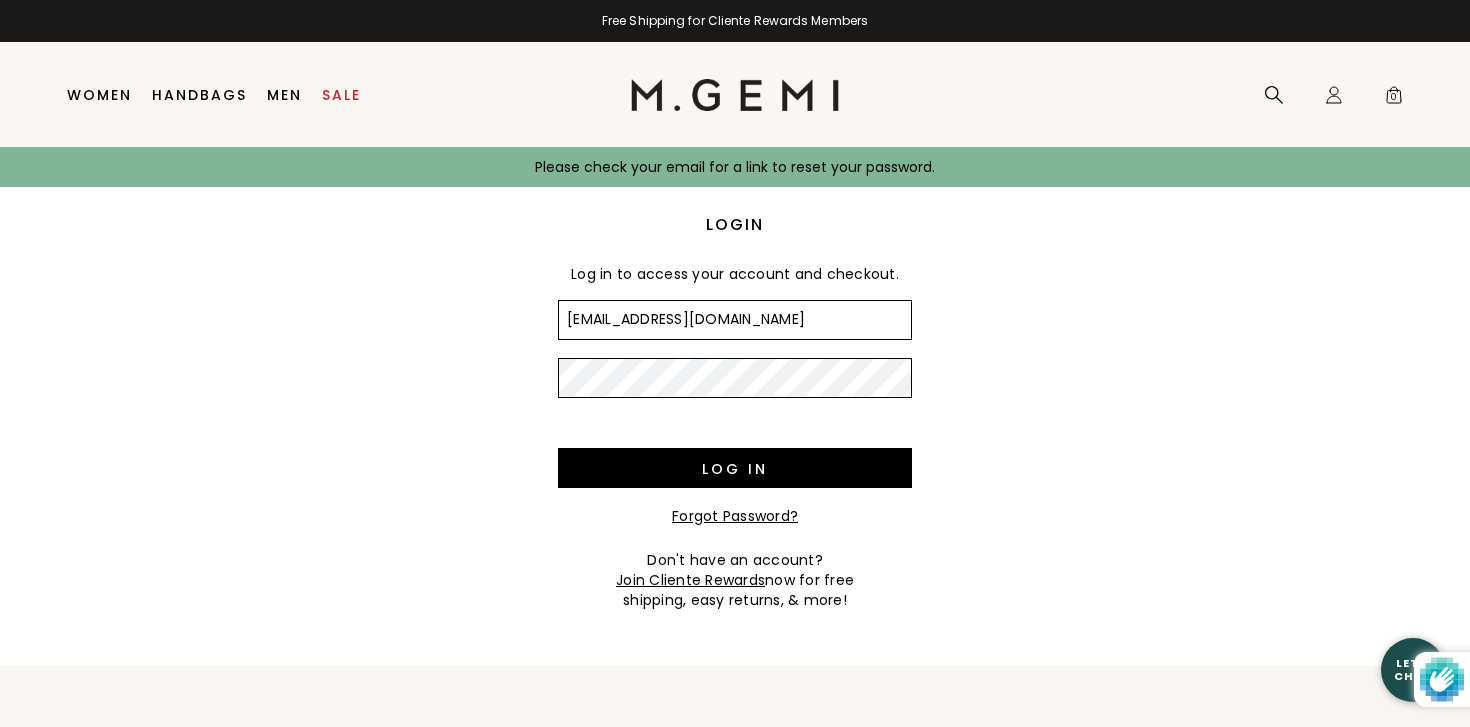 type on "jbperry65@yahoo.com" 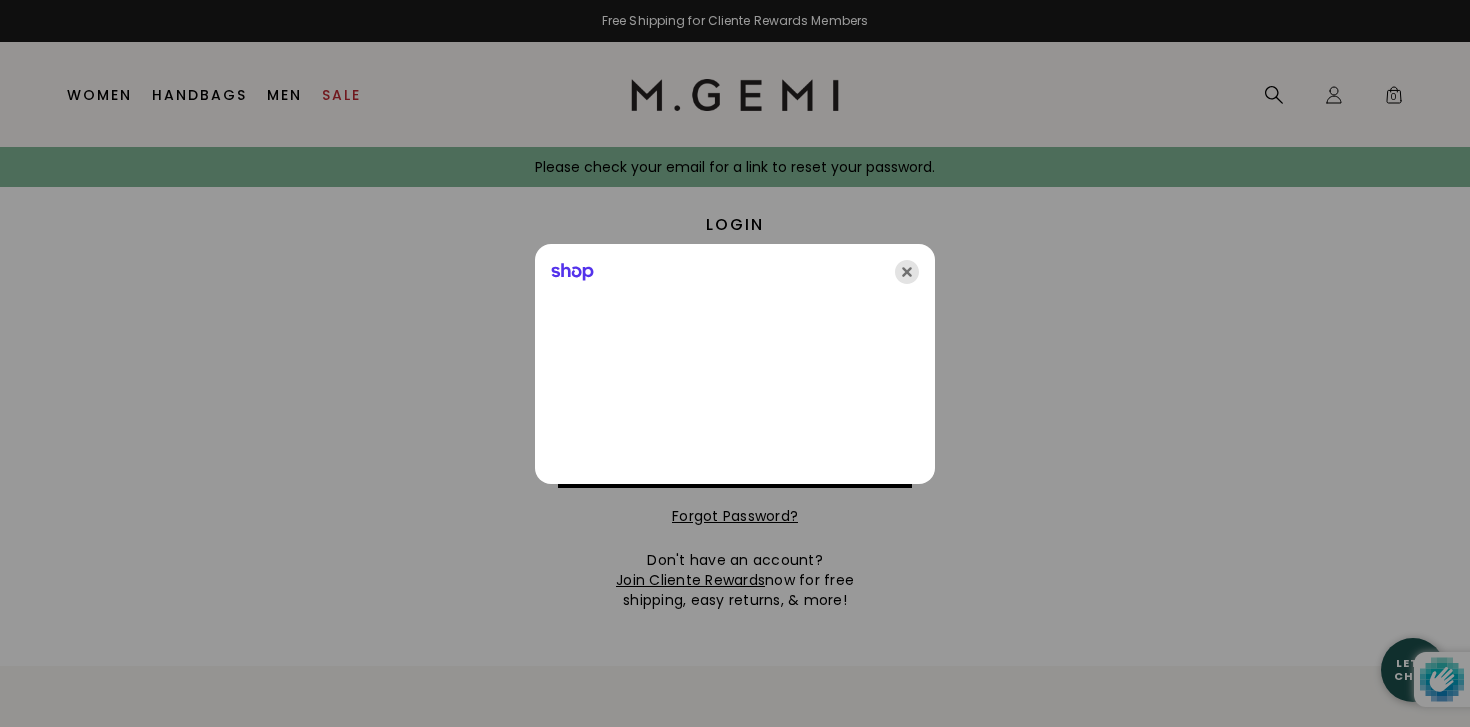 click 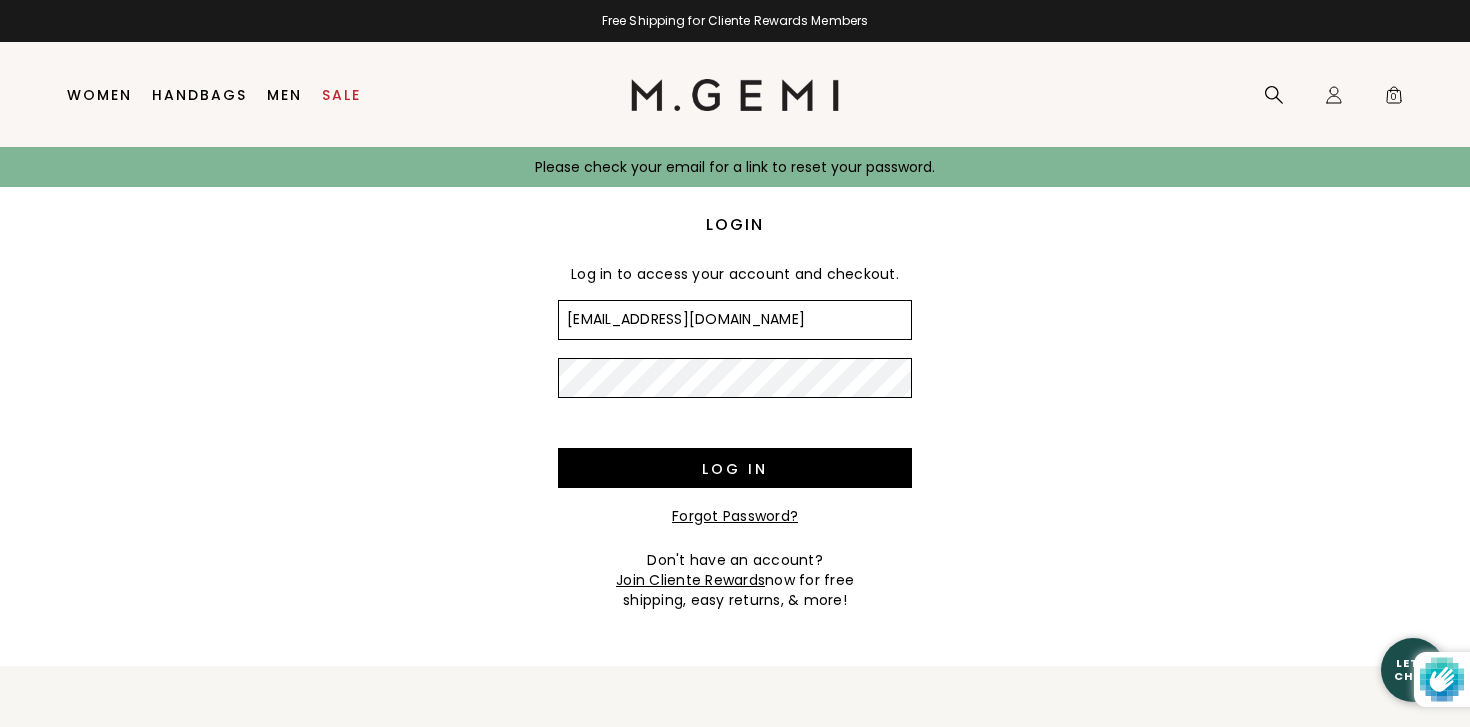 click on "Log in" at bounding box center (735, 468) 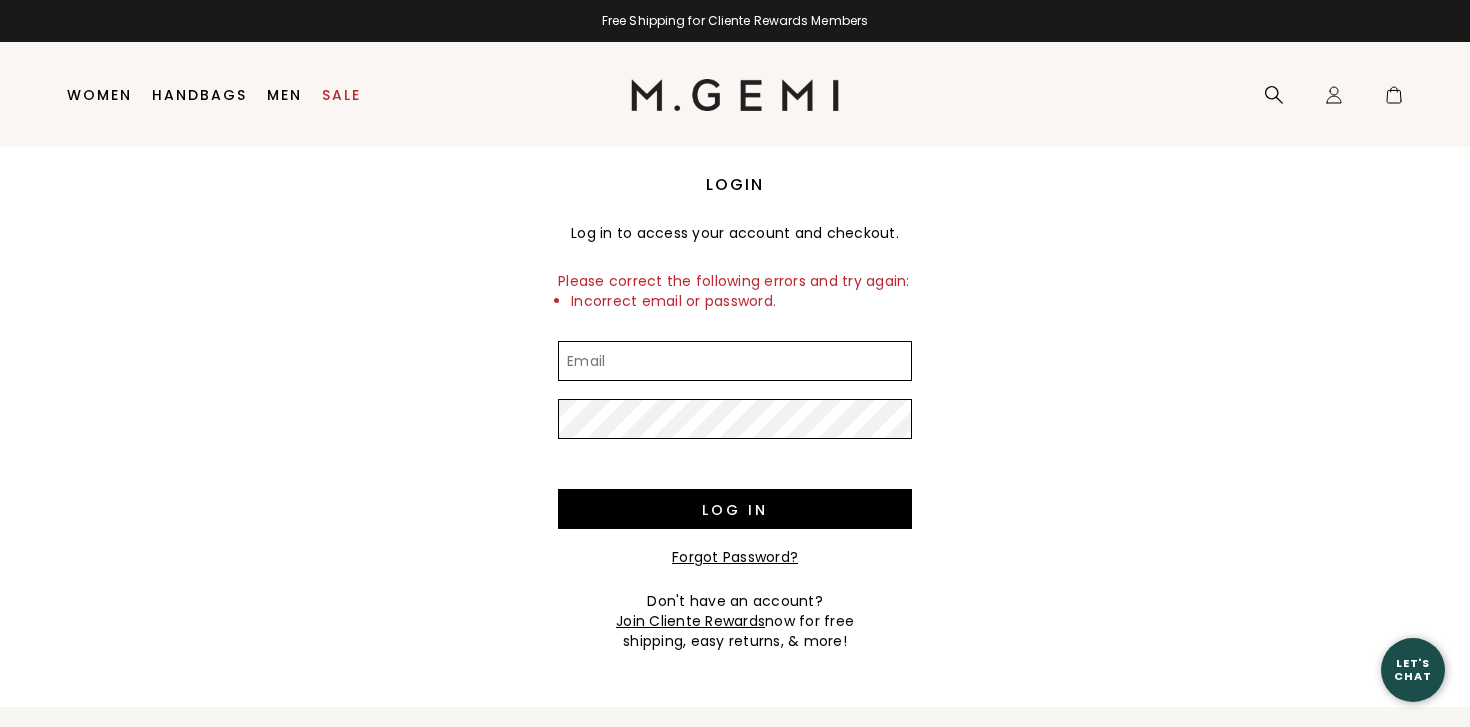 scroll, scrollTop: 0, scrollLeft: 0, axis: both 